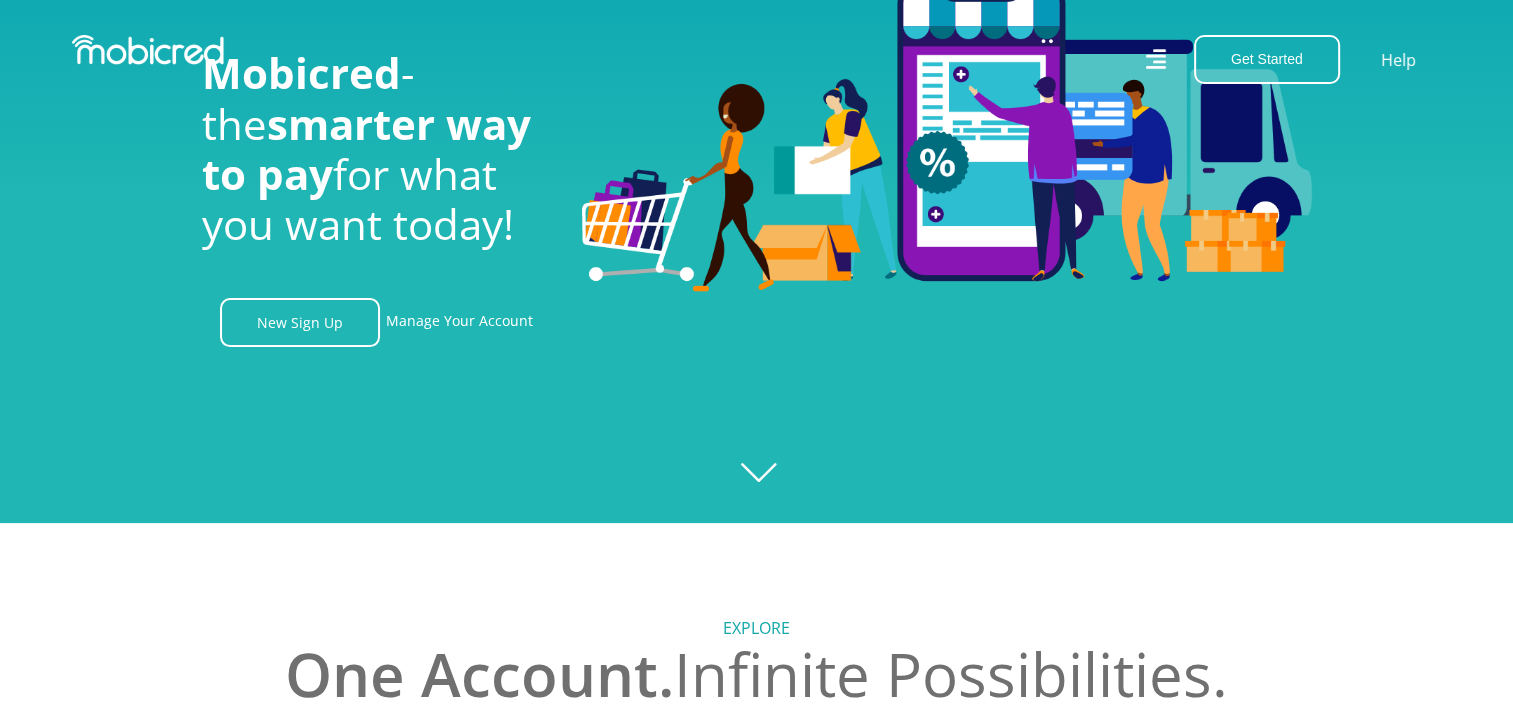 scroll, scrollTop: 0, scrollLeft: 0, axis: both 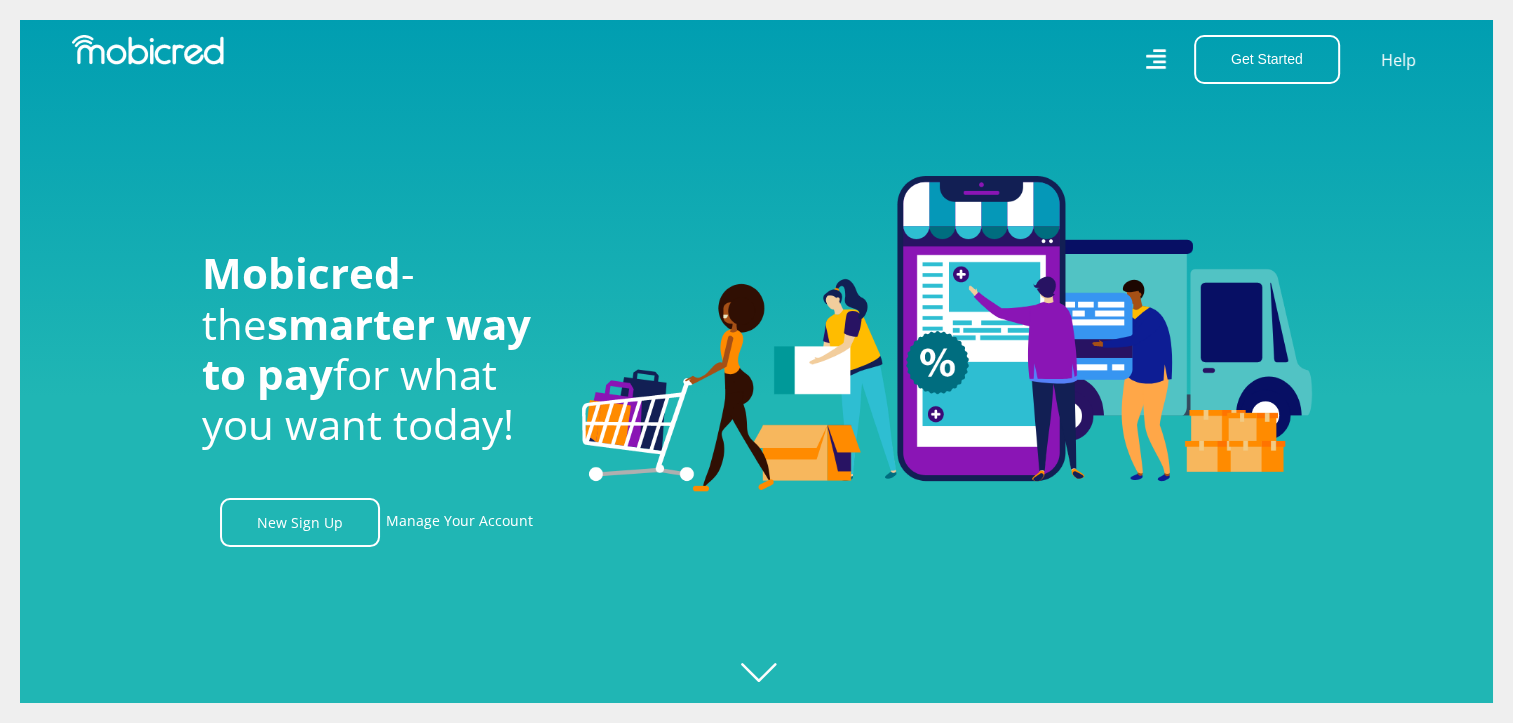 click 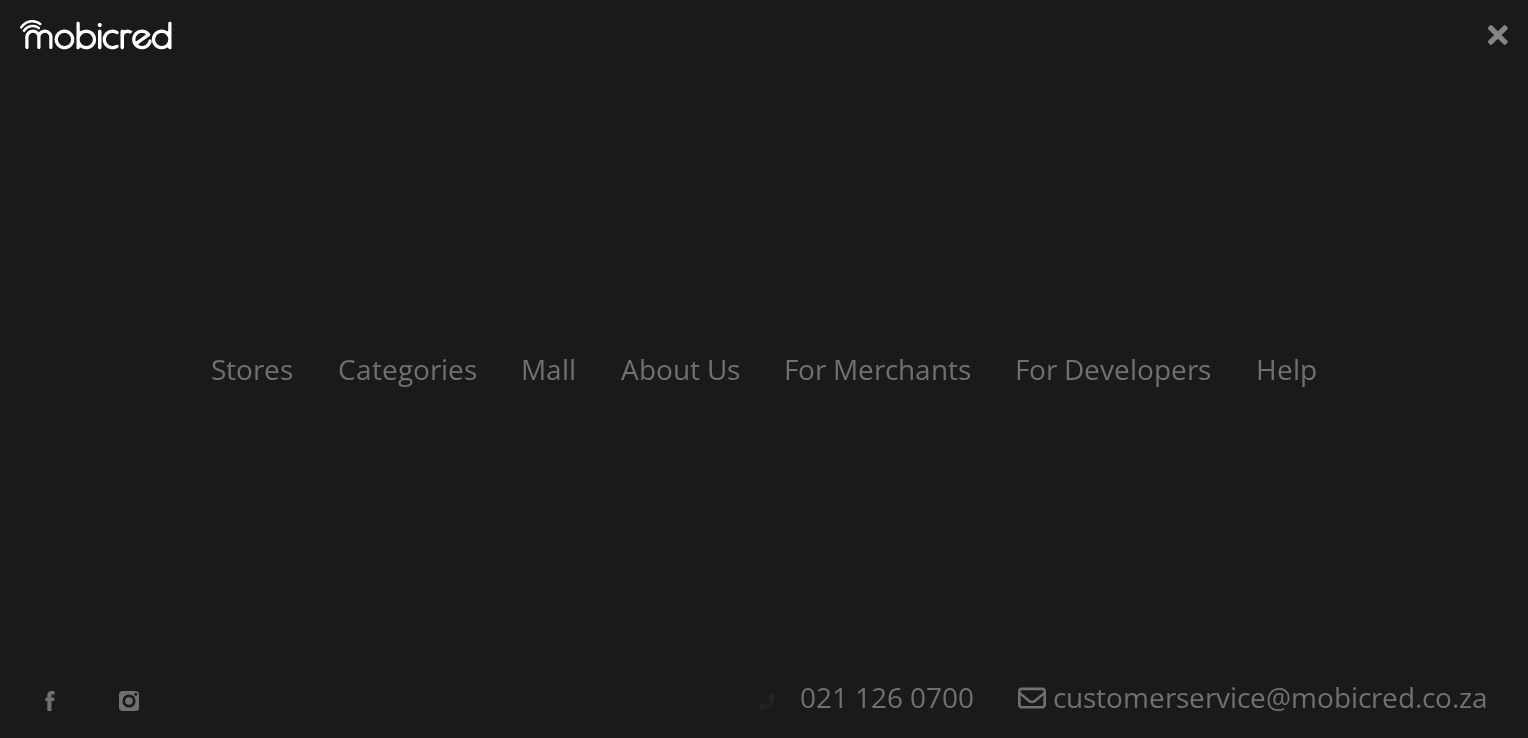 scroll, scrollTop: 0, scrollLeft: 2564, axis: horizontal 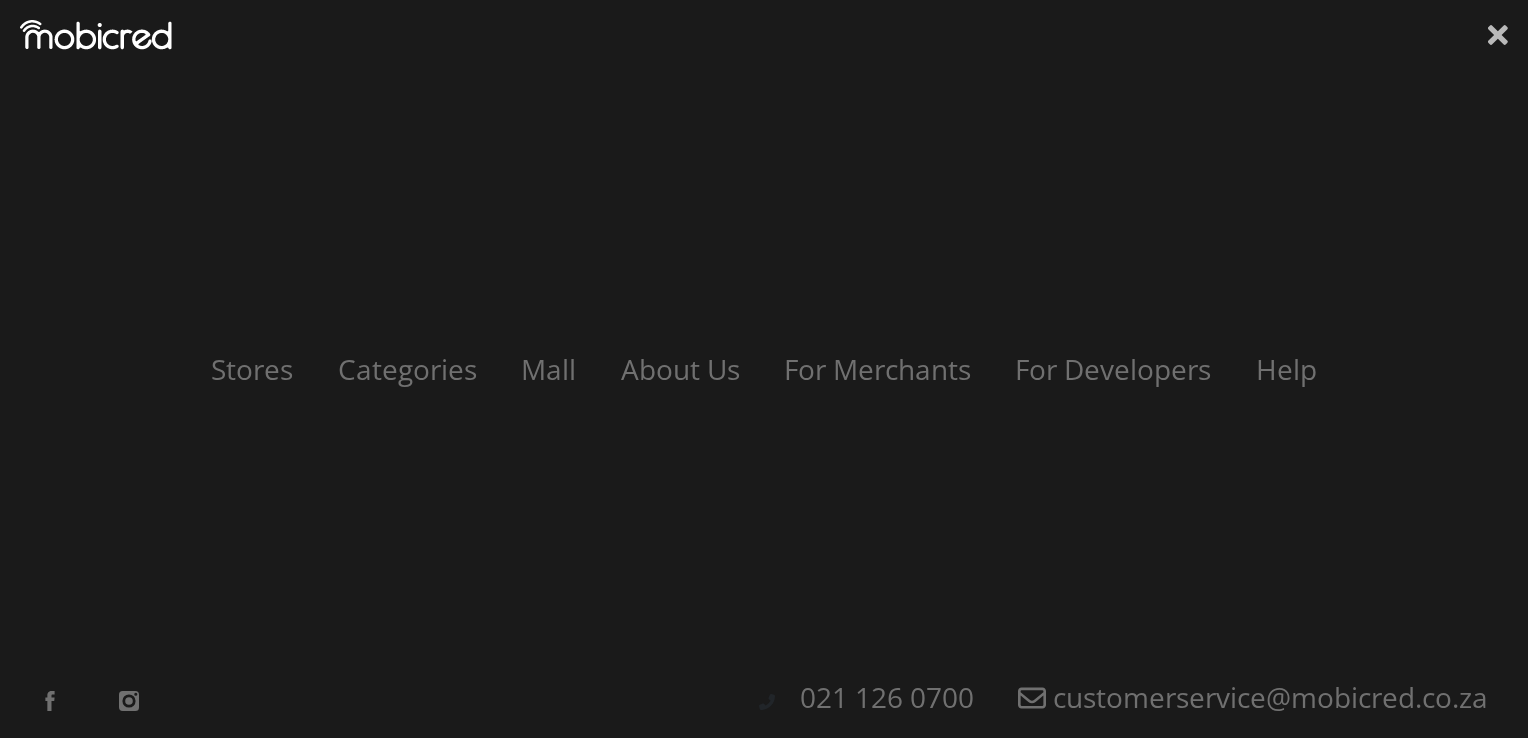 click 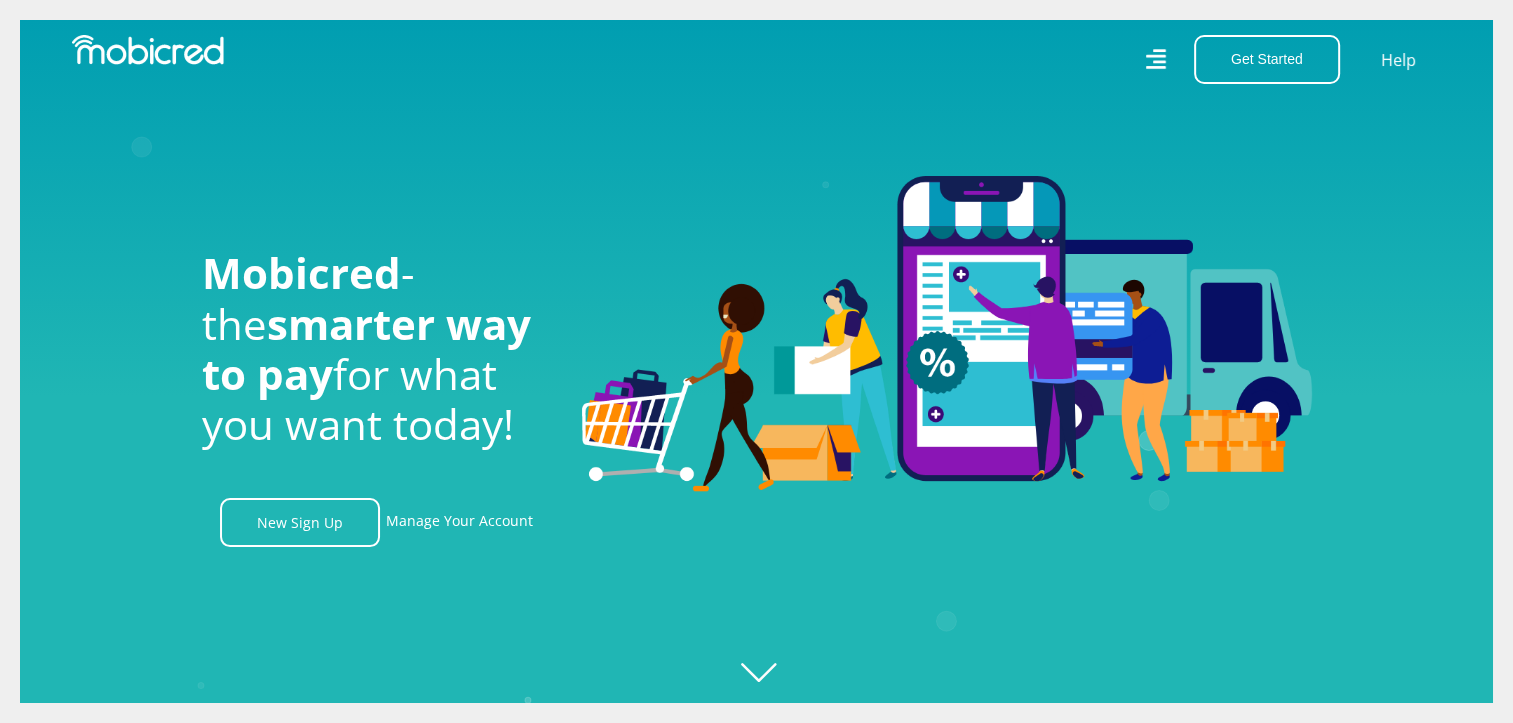 click 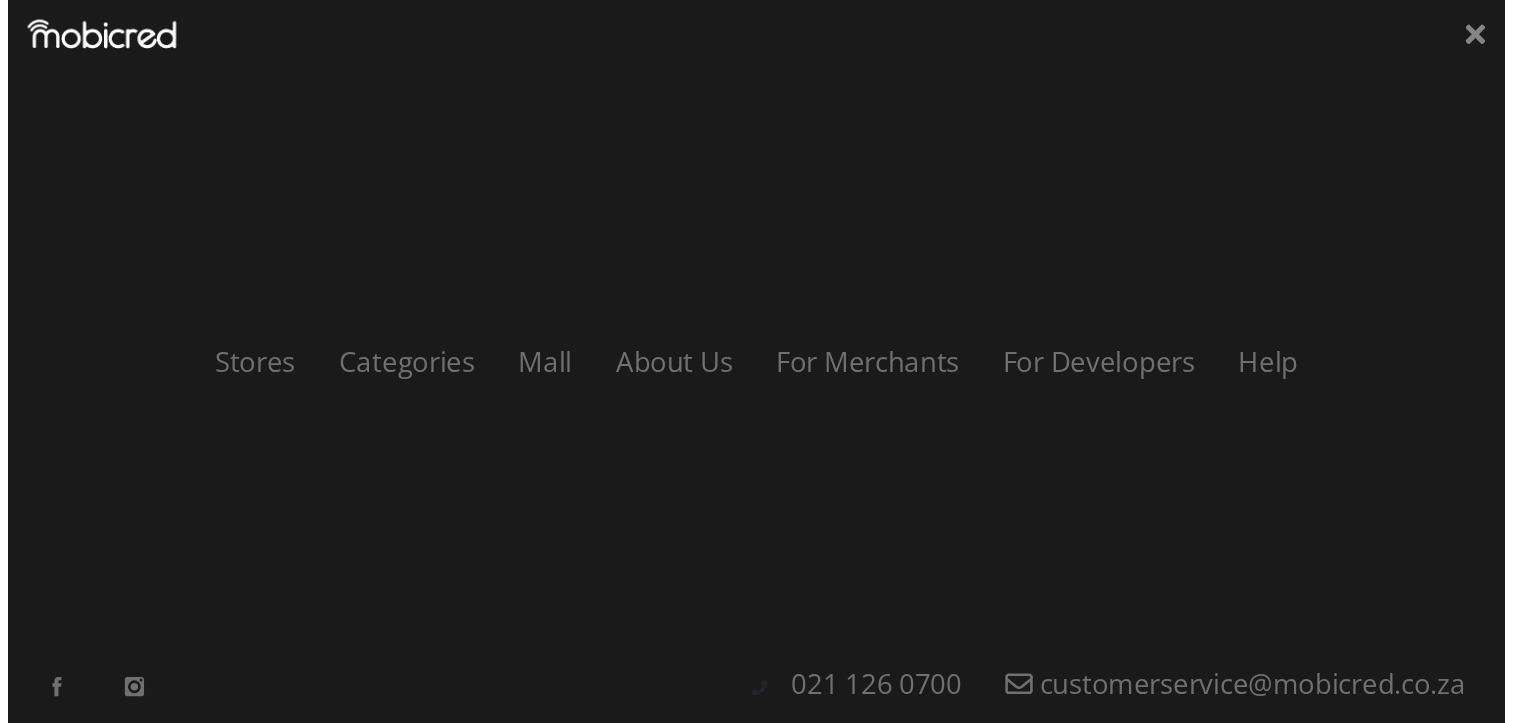 scroll, scrollTop: 0, scrollLeft: 3704, axis: horizontal 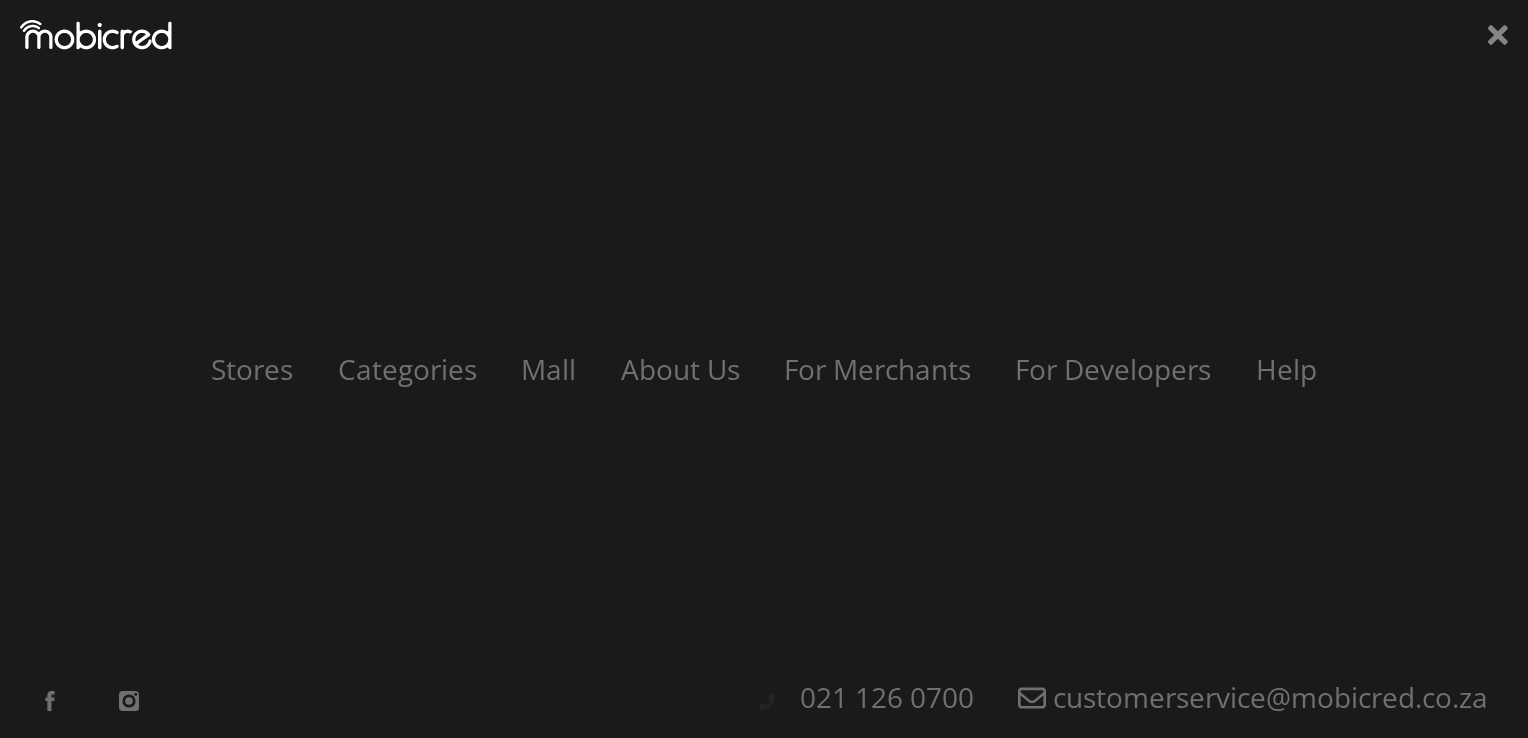 click on "Stores
Categories
Mall
About Us
For Merchants
For Developers
Help
Sign Up
Sign In
021 126 0700
customerservice@mobicred.co.za" at bounding box center [764, 369] 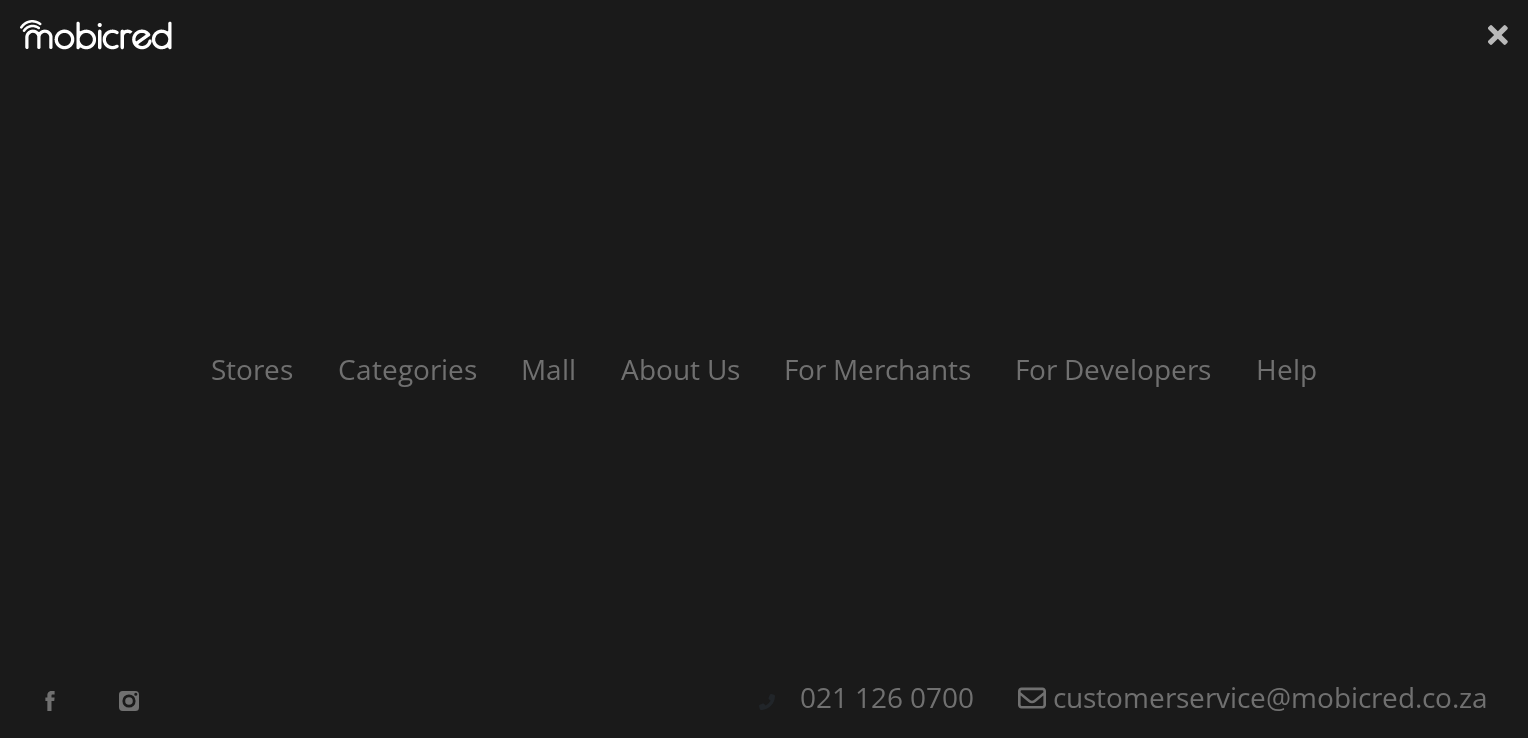 click 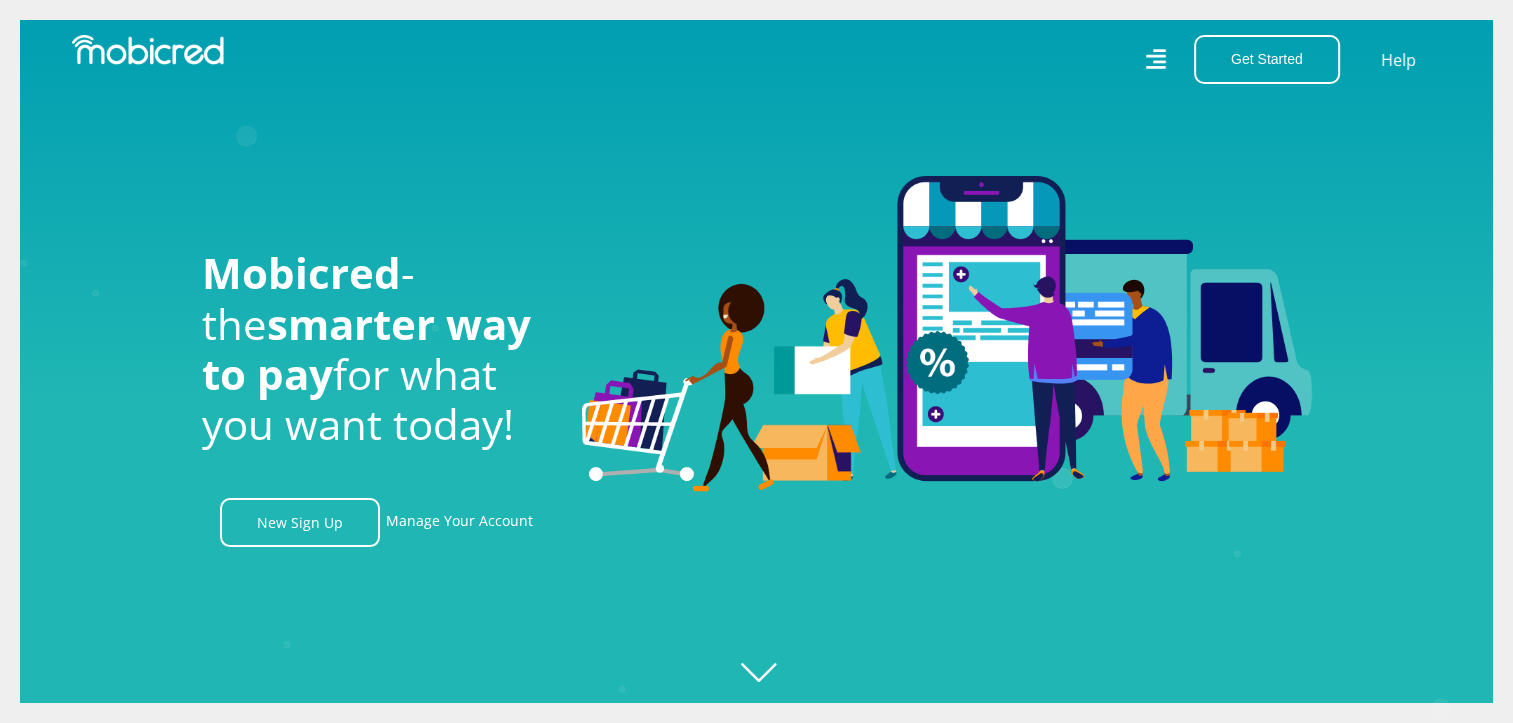 scroll, scrollTop: 0, scrollLeft: 4560, axis: horizontal 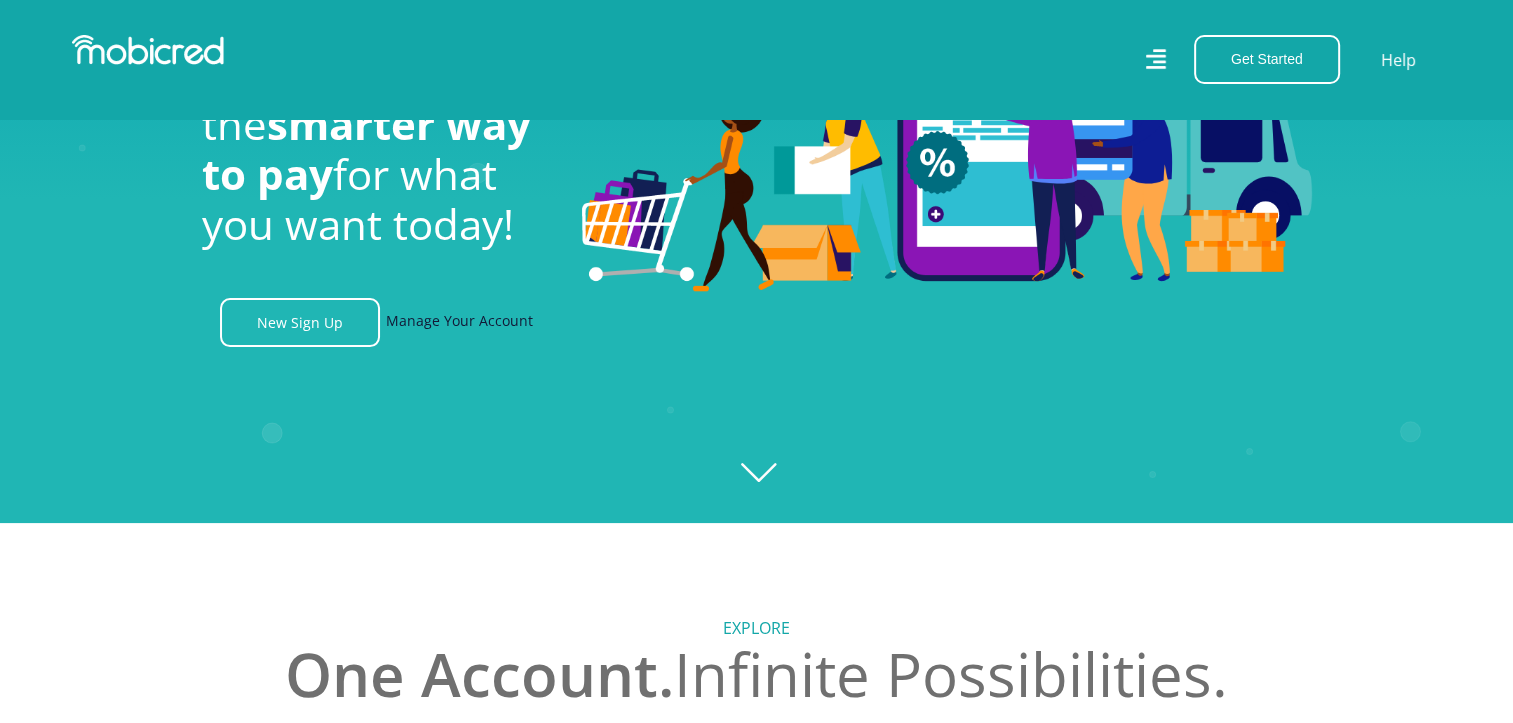 click on "Manage Your Account" at bounding box center (459, 322) 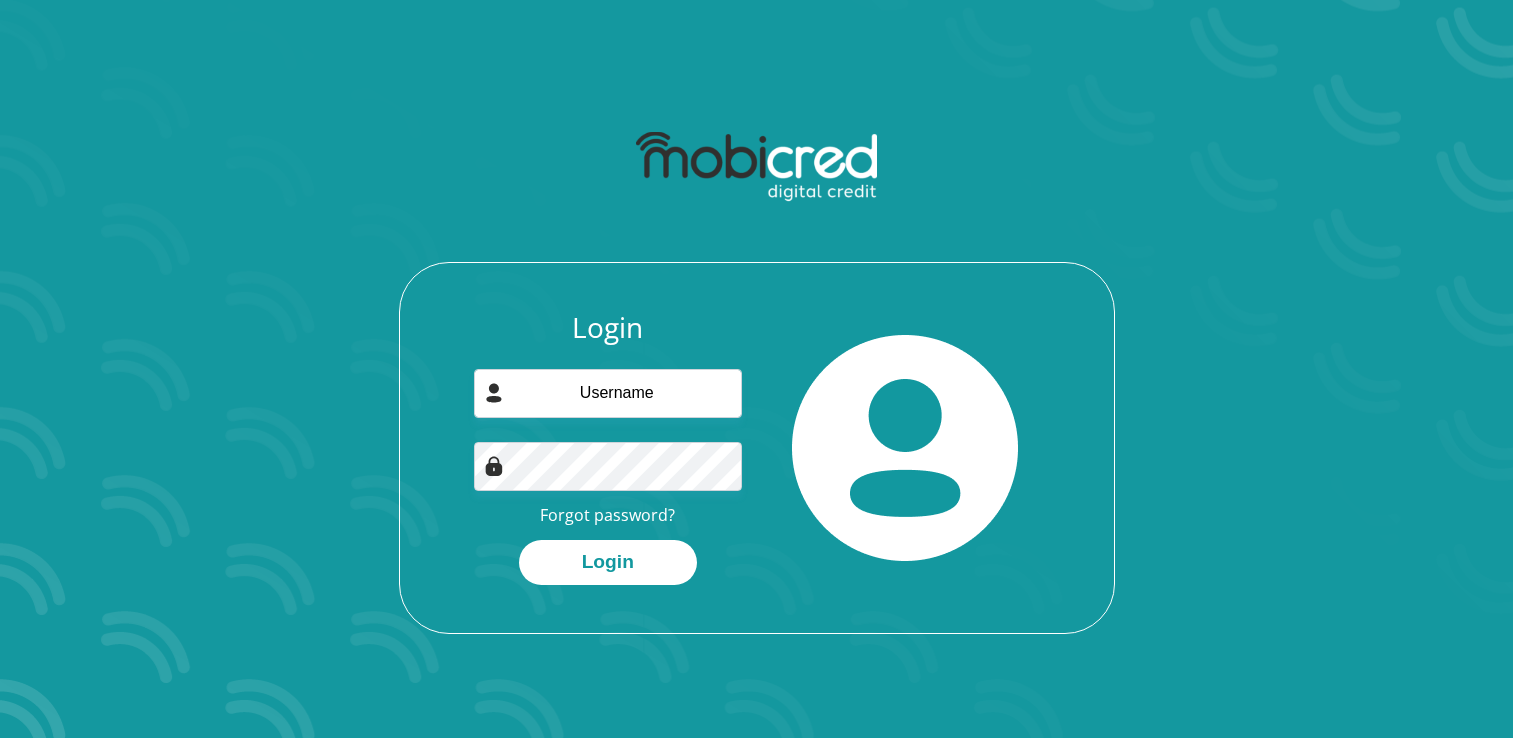 scroll, scrollTop: 0, scrollLeft: 0, axis: both 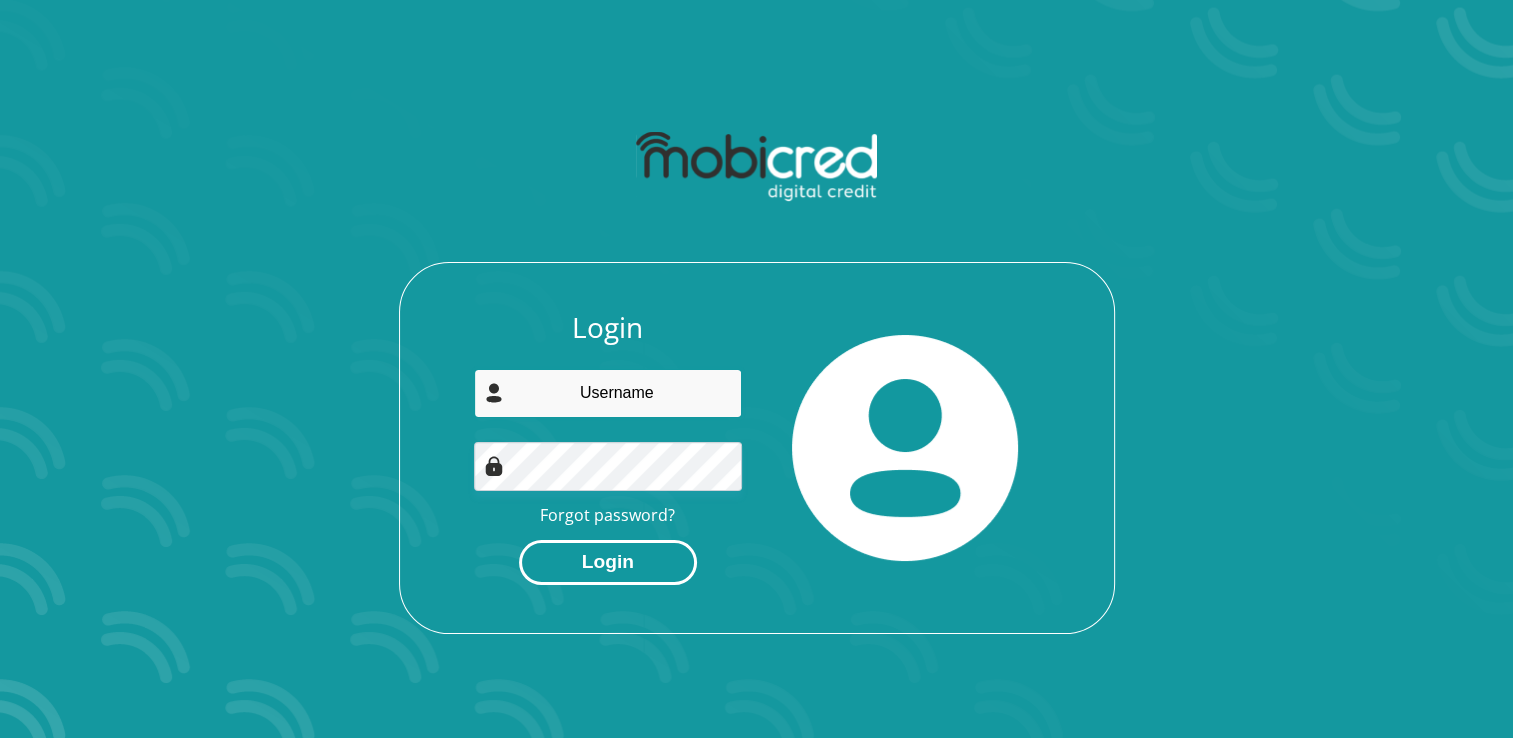 type on "makwena.pontsho@[EMAIL]" 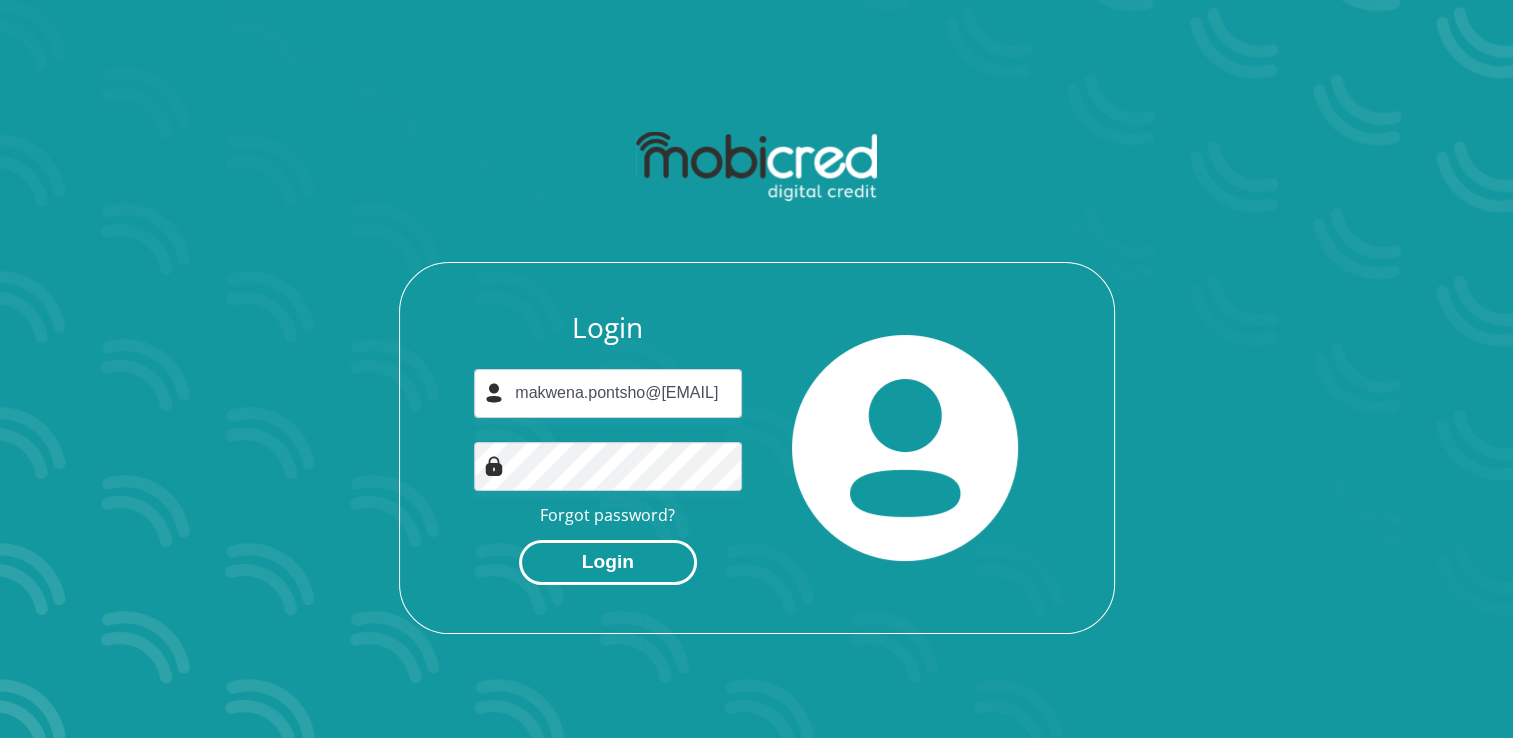 click on "Login" at bounding box center [608, 562] 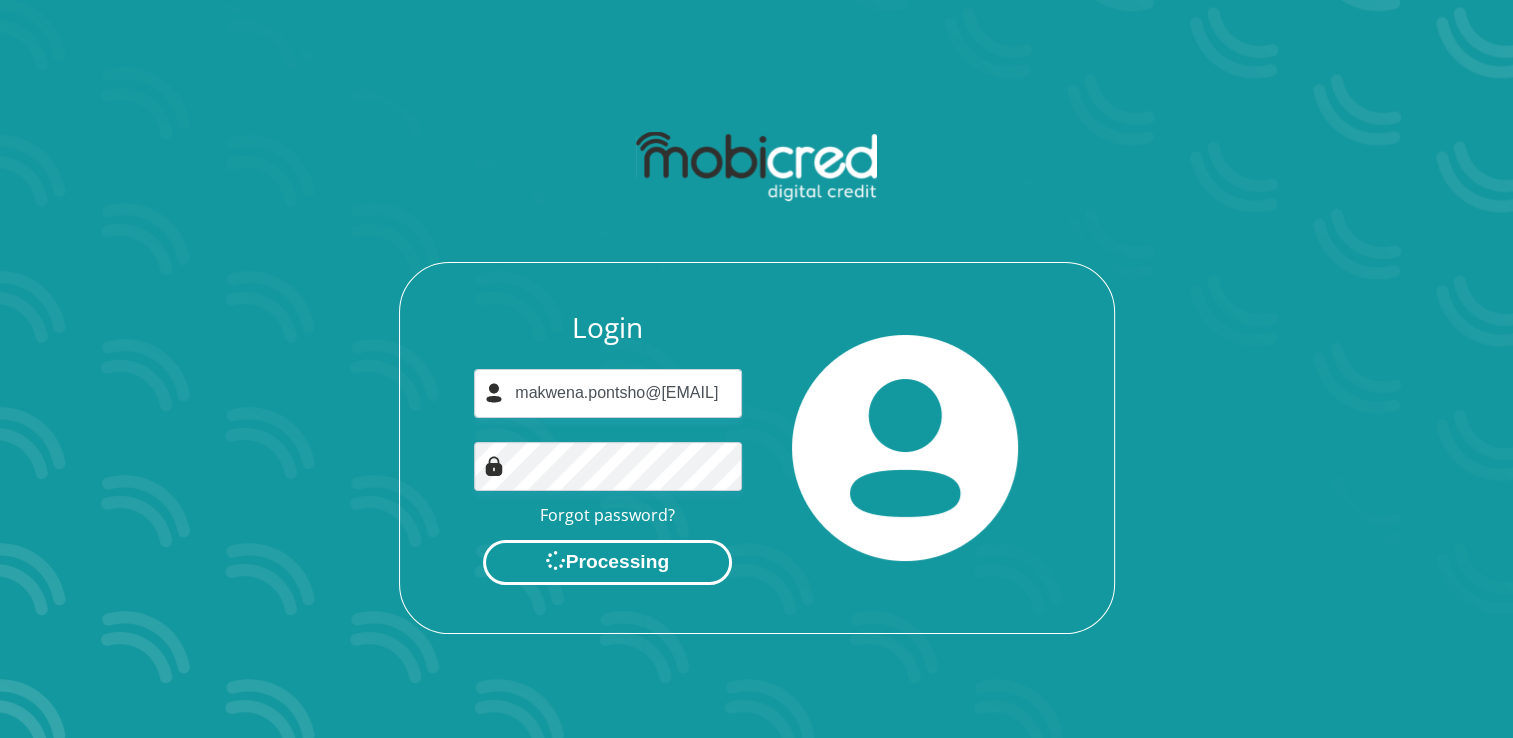 scroll, scrollTop: 0, scrollLeft: 0, axis: both 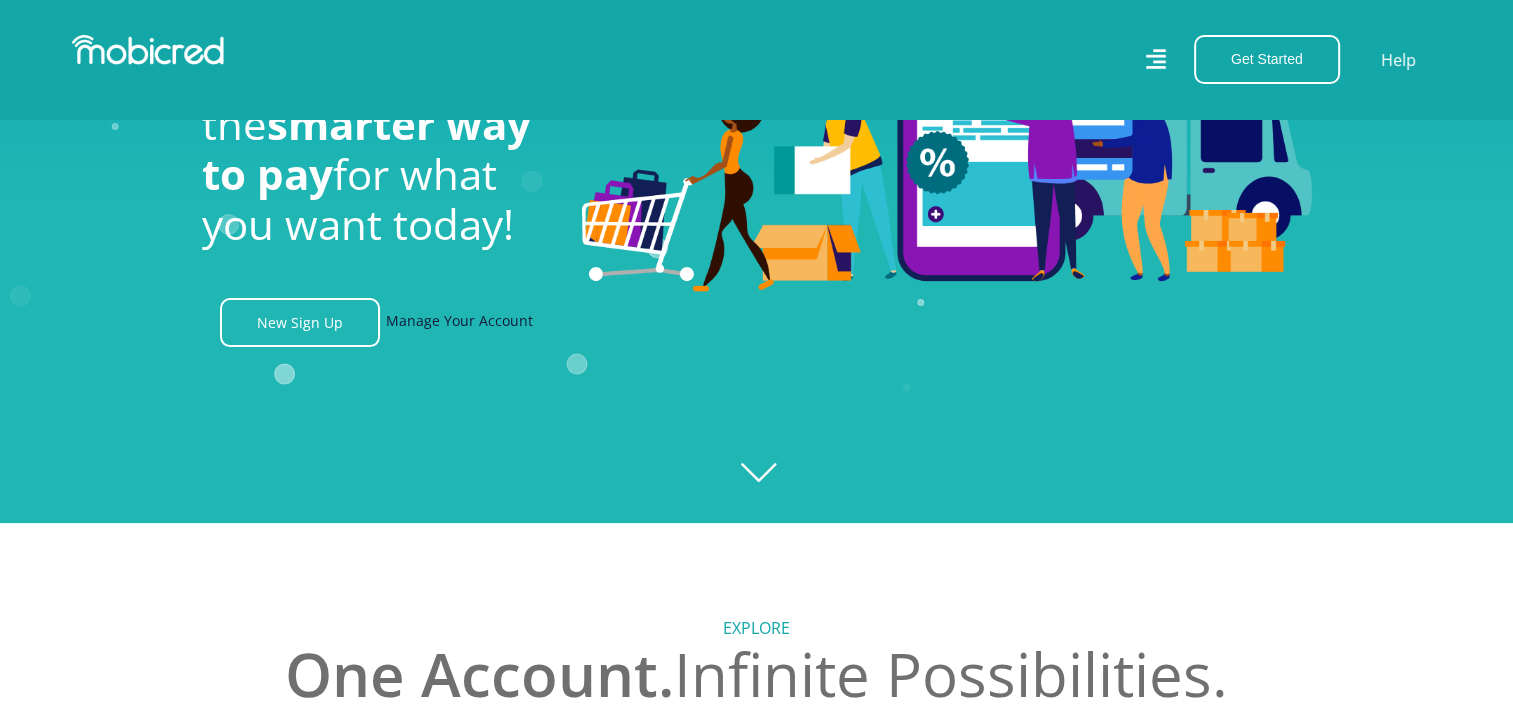 click on "Manage Your Account" at bounding box center [459, 322] 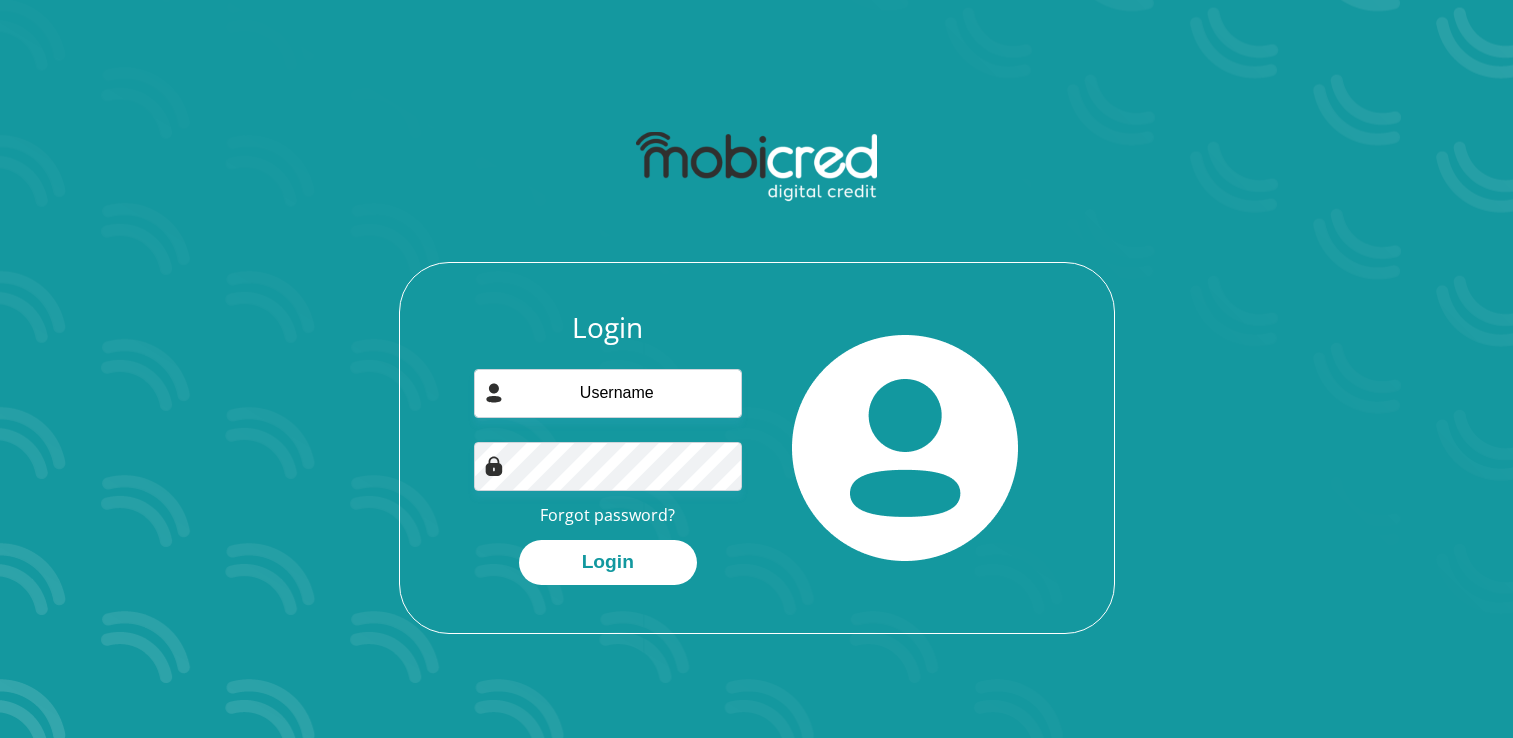 scroll, scrollTop: 0, scrollLeft: 0, axis: both 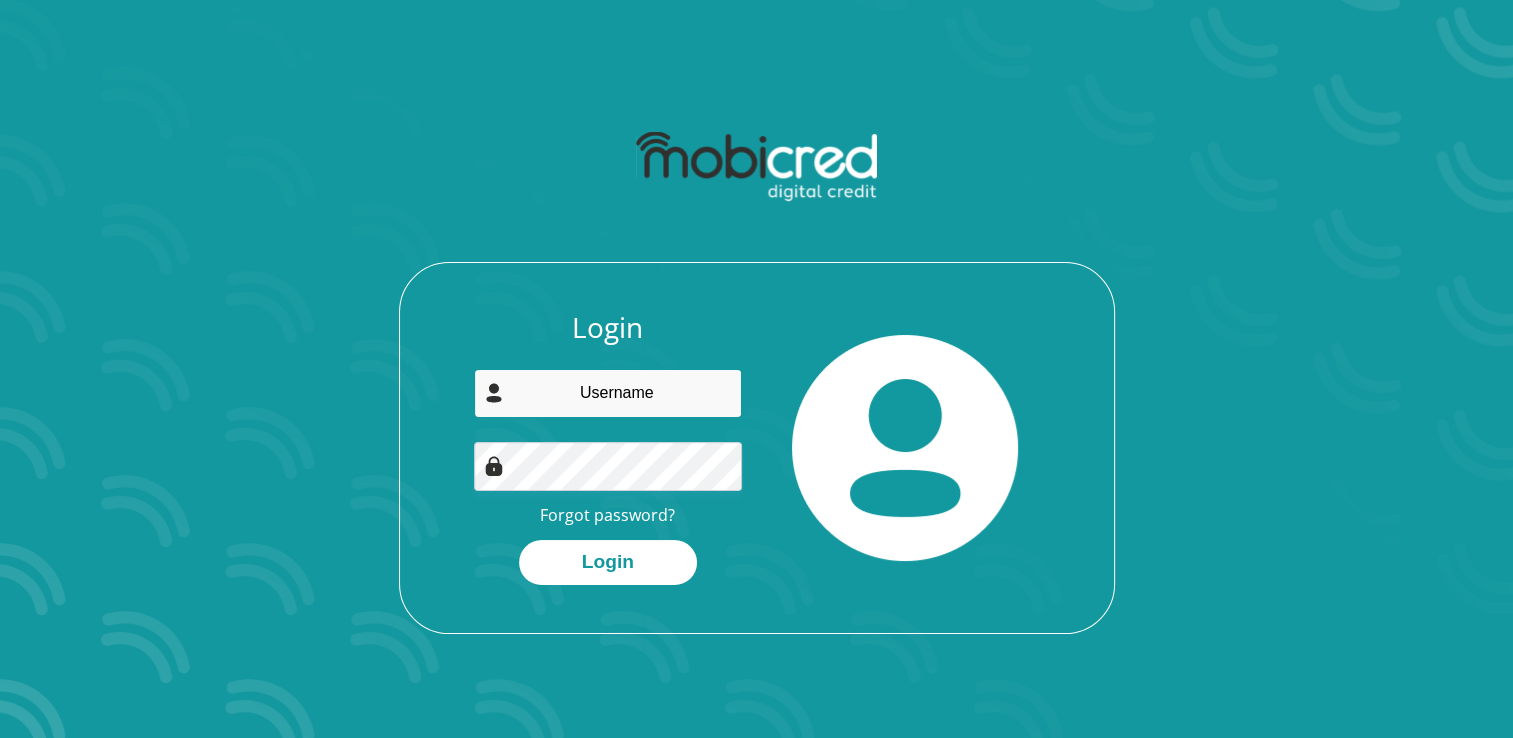 type on "[EMAIL]" 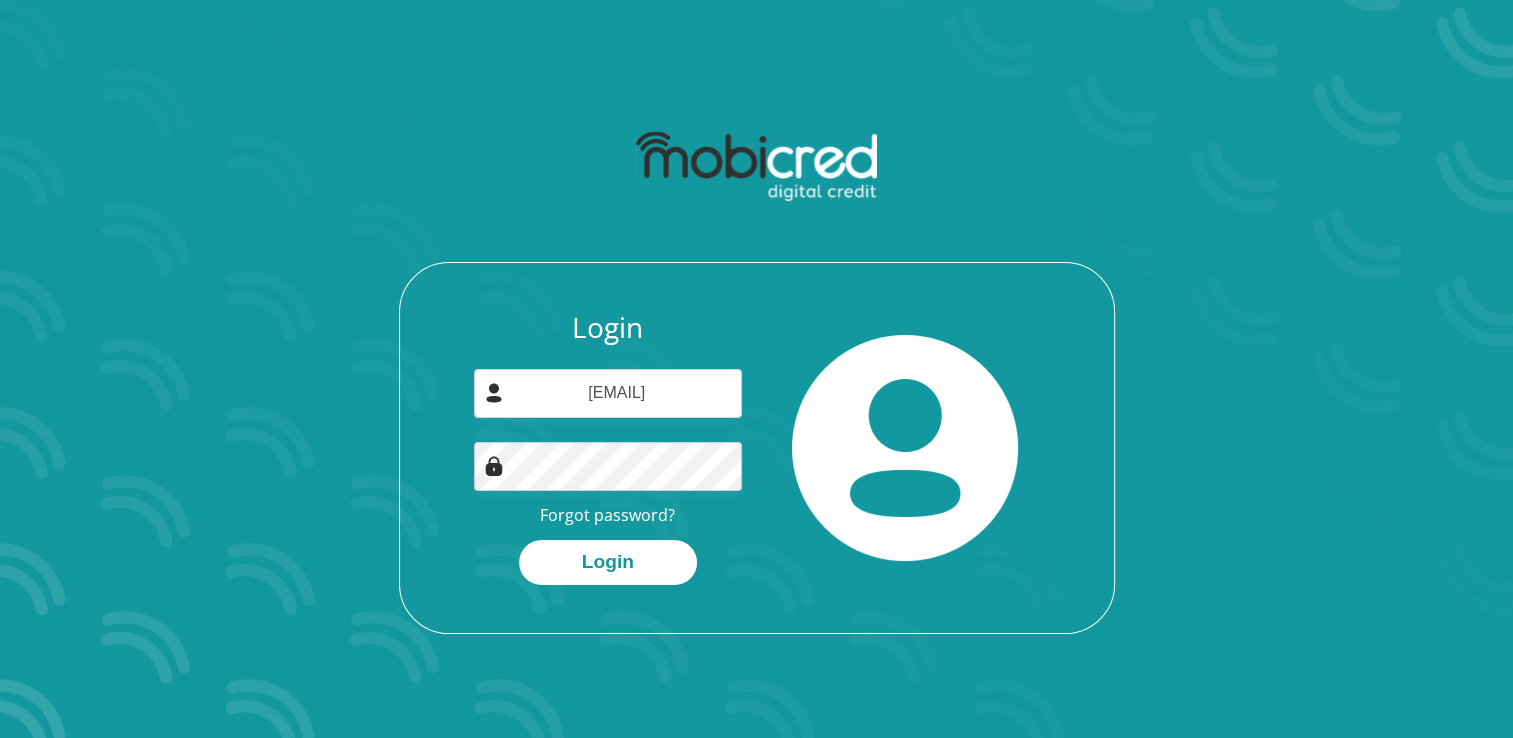 click on "Login
makwena.pontsho@gmail.com
Forgot password?
Login" at bounding box center (608, 448) 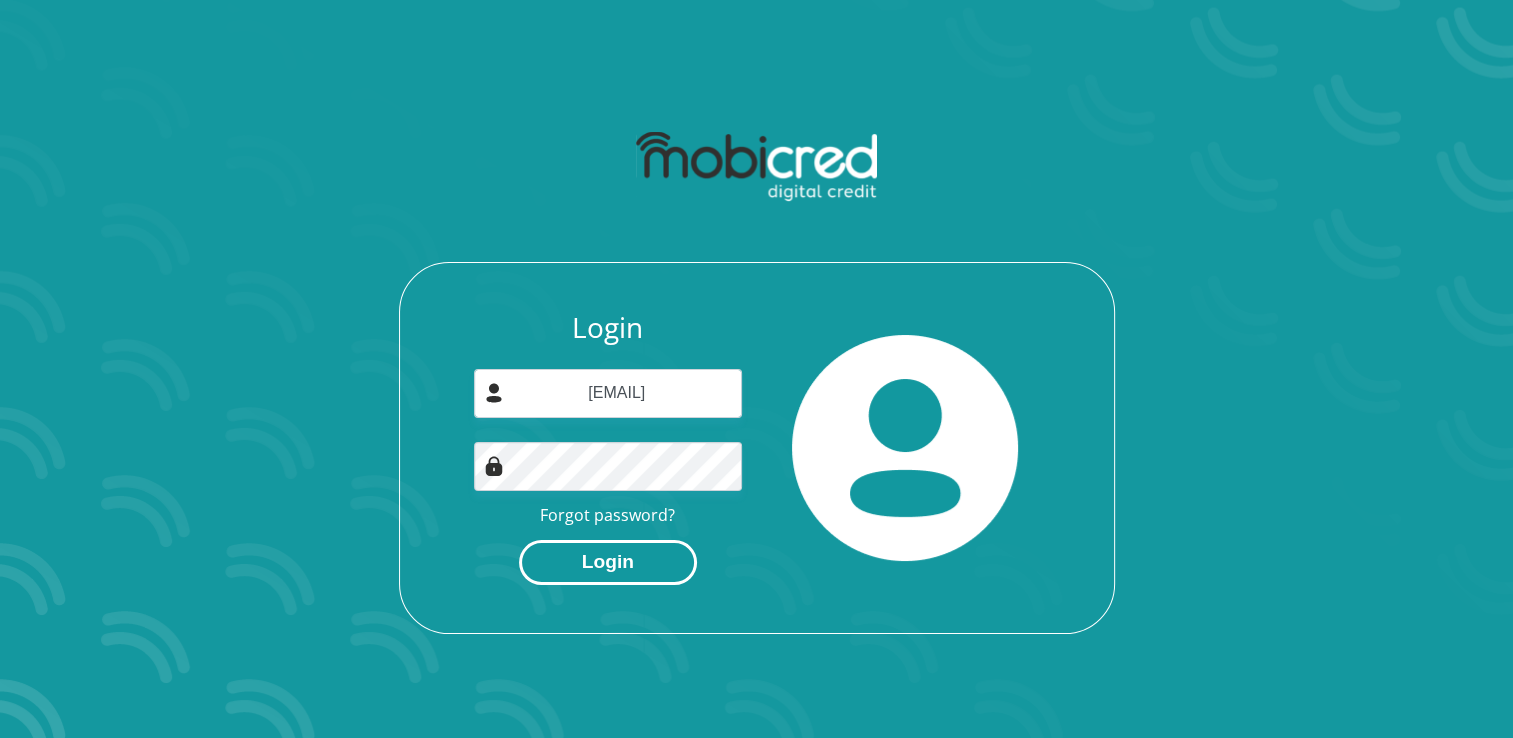 click on "Login" at bounding box center [608, 562] 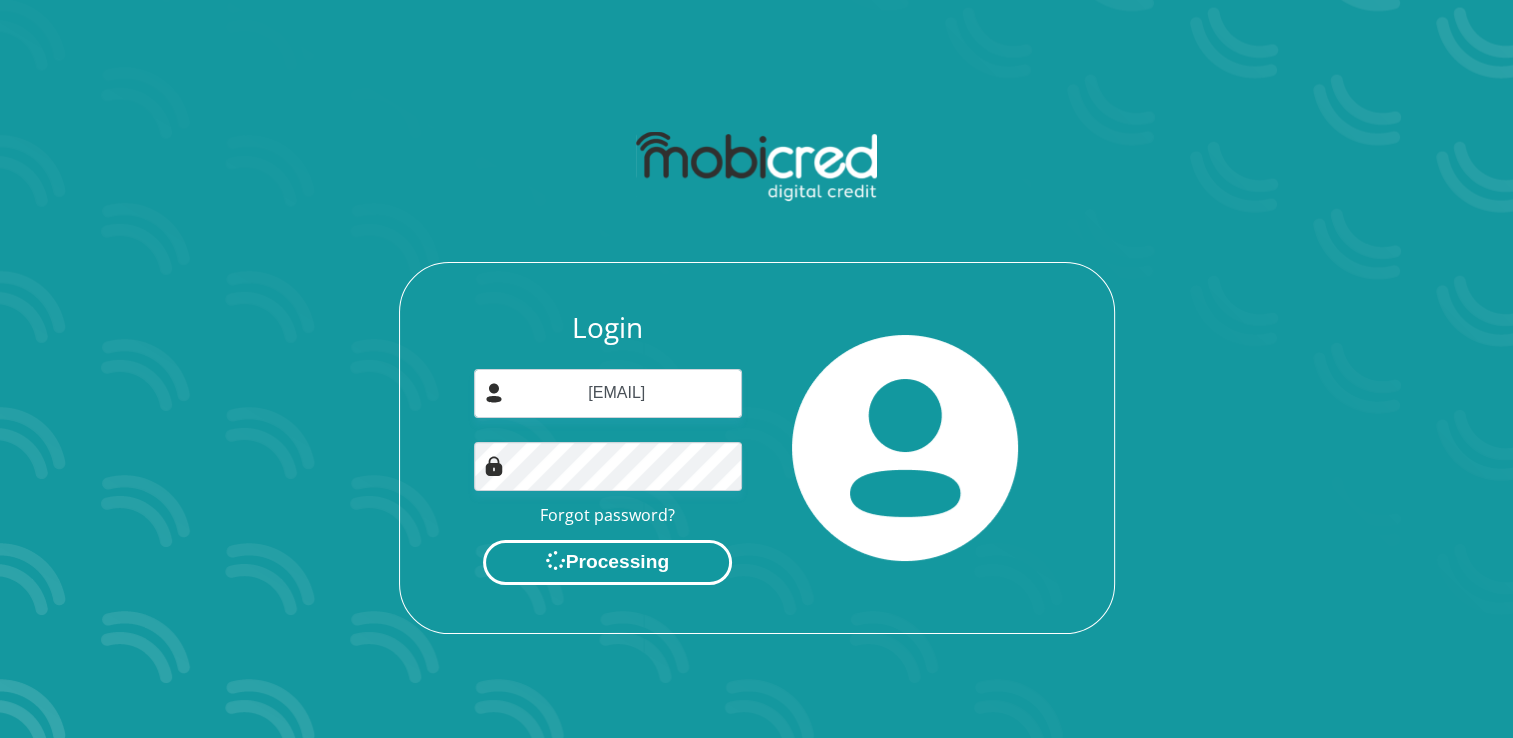 scroll, scrollTop: 0, scrollLeft: 0, axis: both 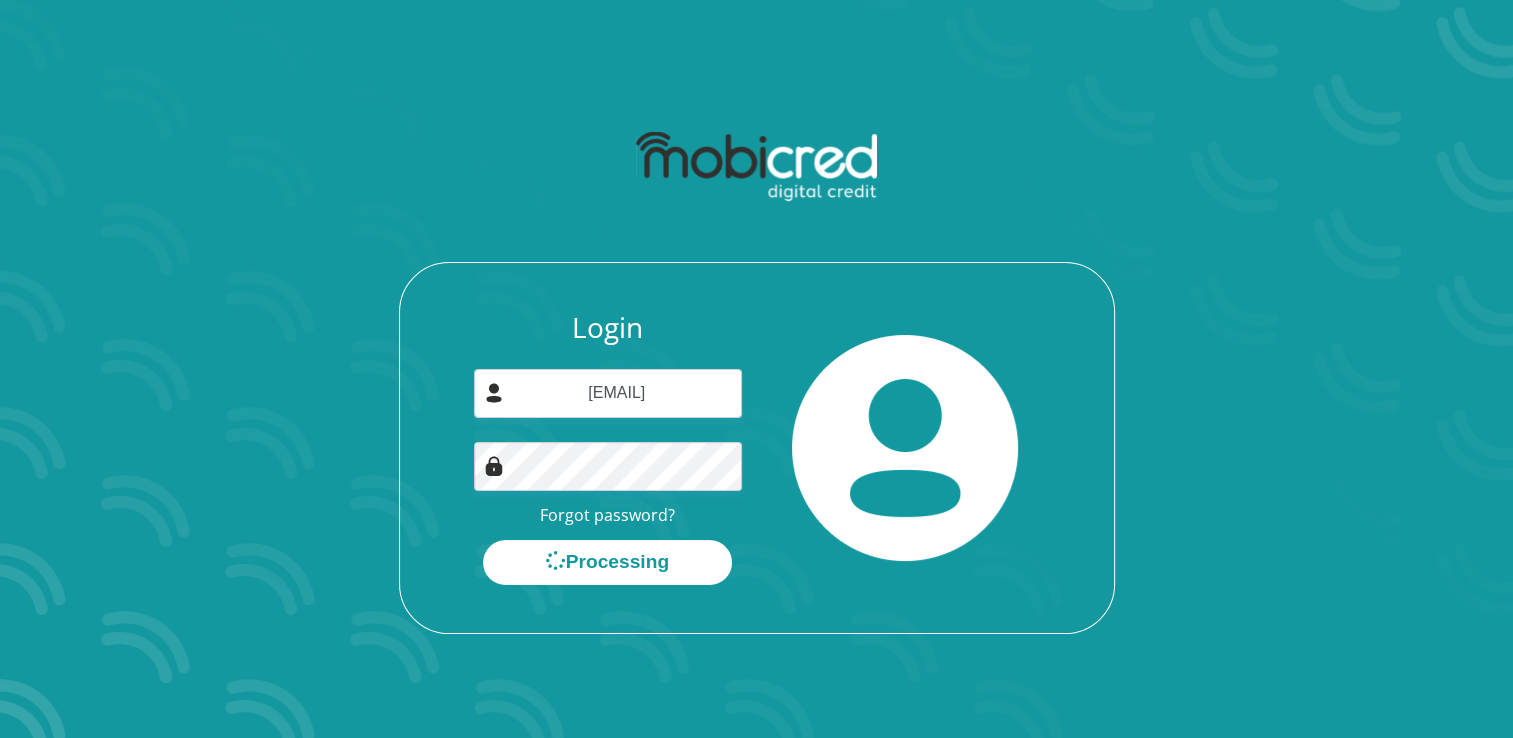 click at bounding box center [905, 448] 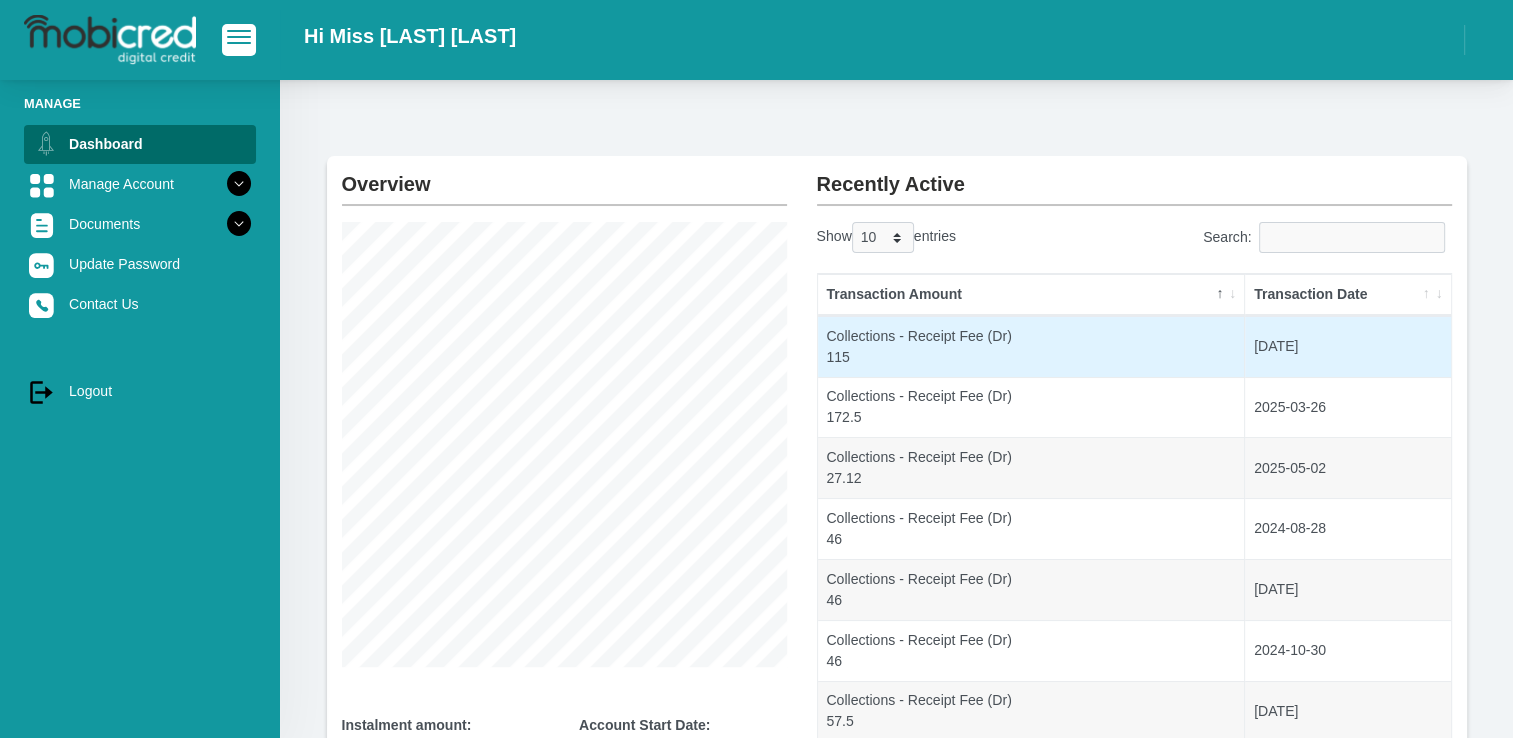 scroll, scrollTop: 0, scrollLeft: 0, axis: both 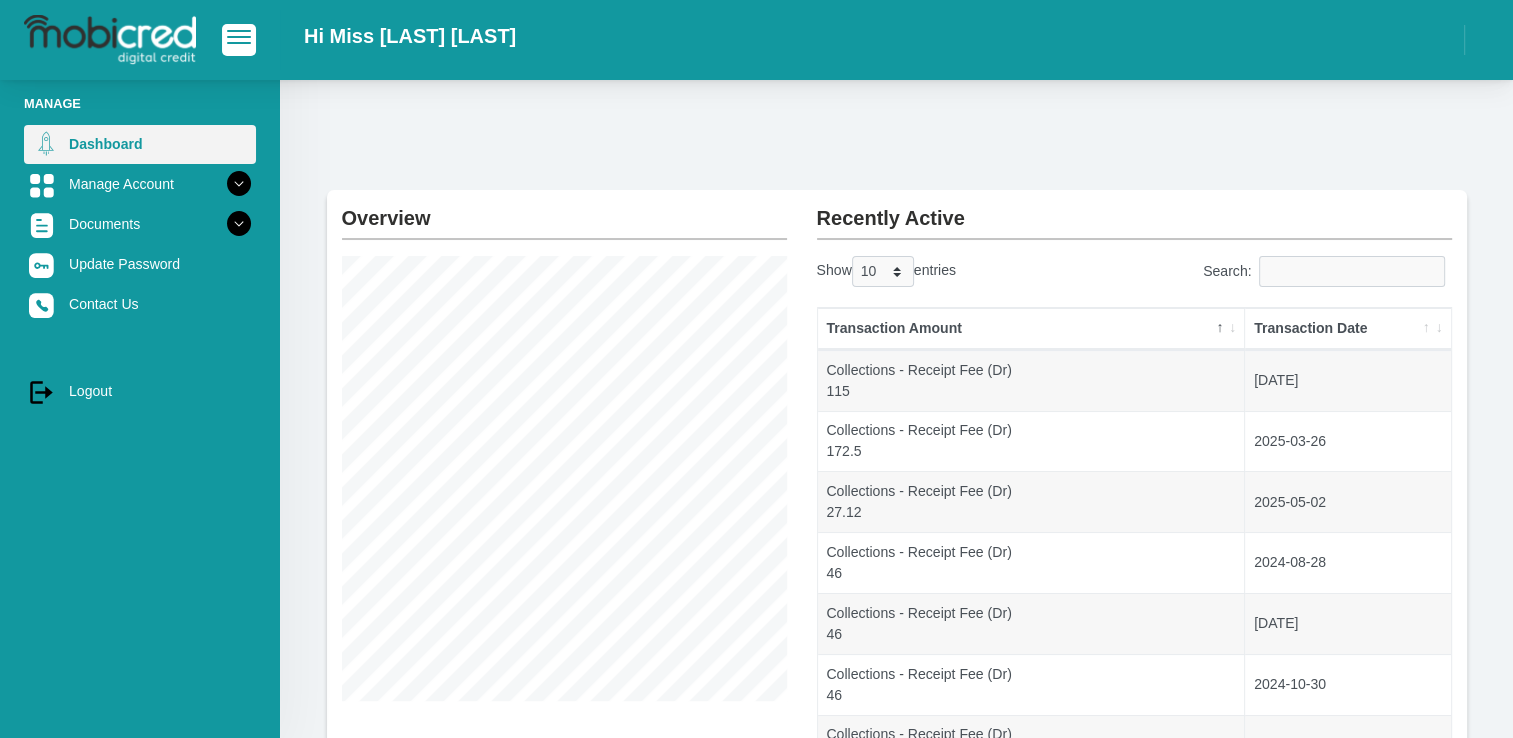 click on "Dashboard" at bounding box center (140, 144) 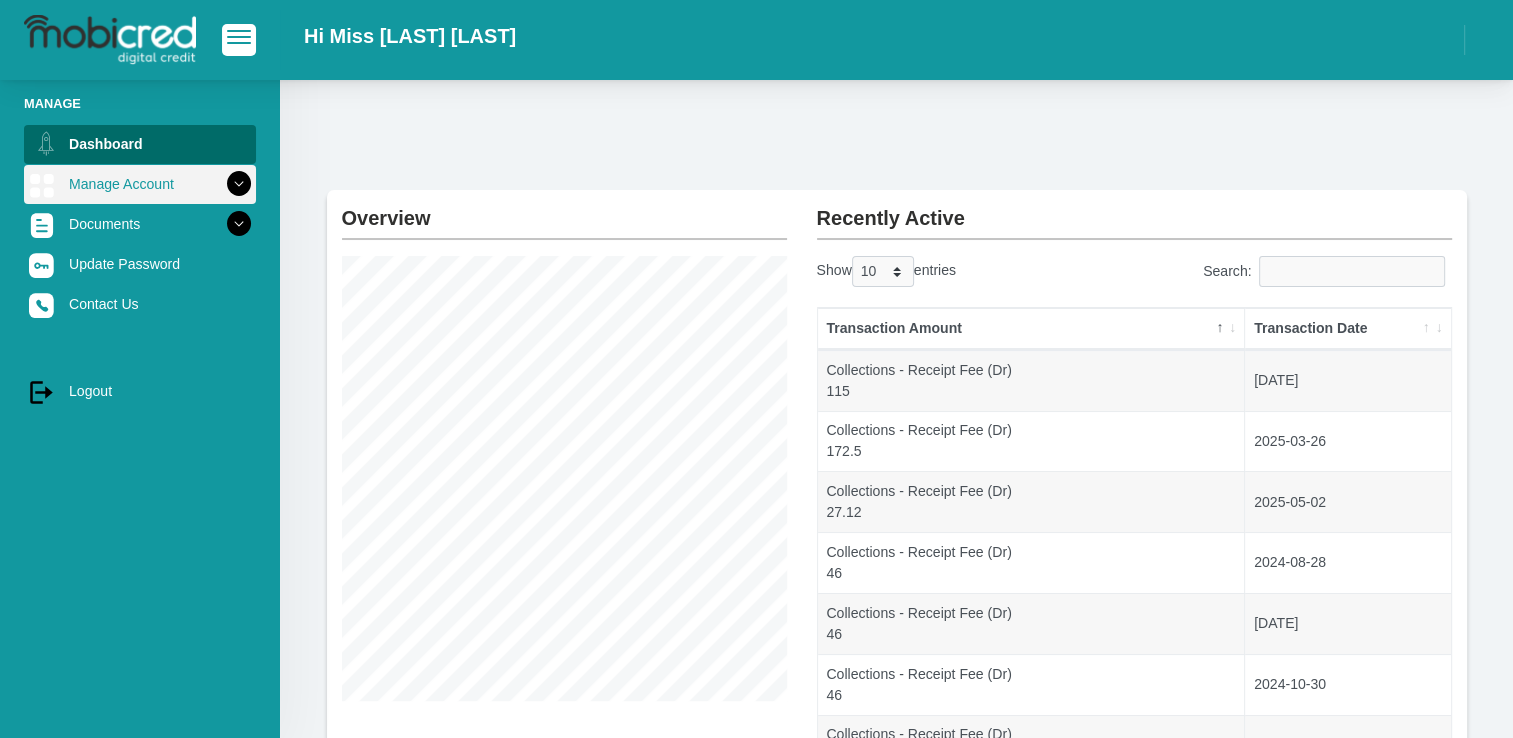 click on "Manage
Dashboard
Manage Account
Personal Details
Banking Details
Debit Order Date Change
Employer Details
Marketing Consents
Documents" at bounding box center [140, 258] 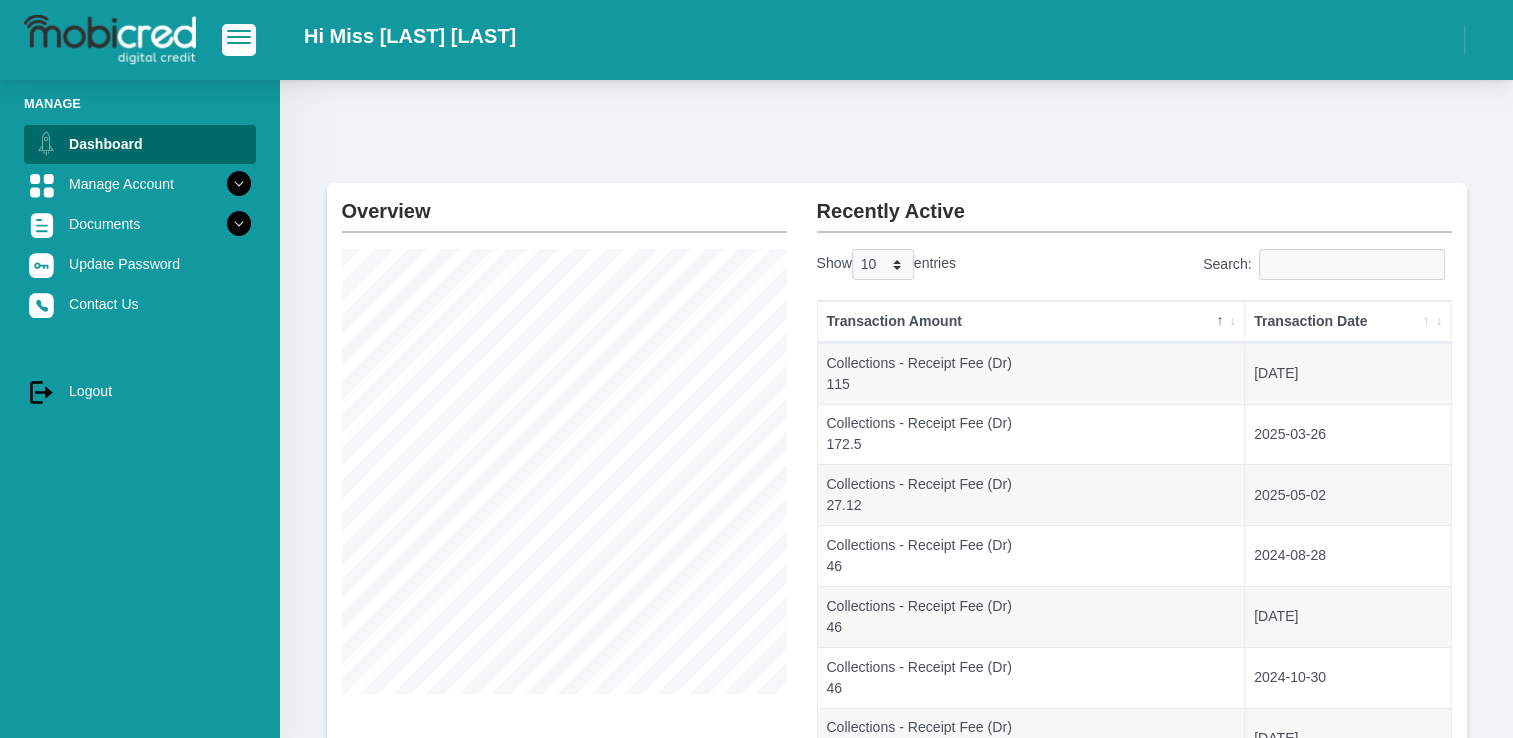scroll, scrollTop: 0, scrollLeft: 0, axis: both 